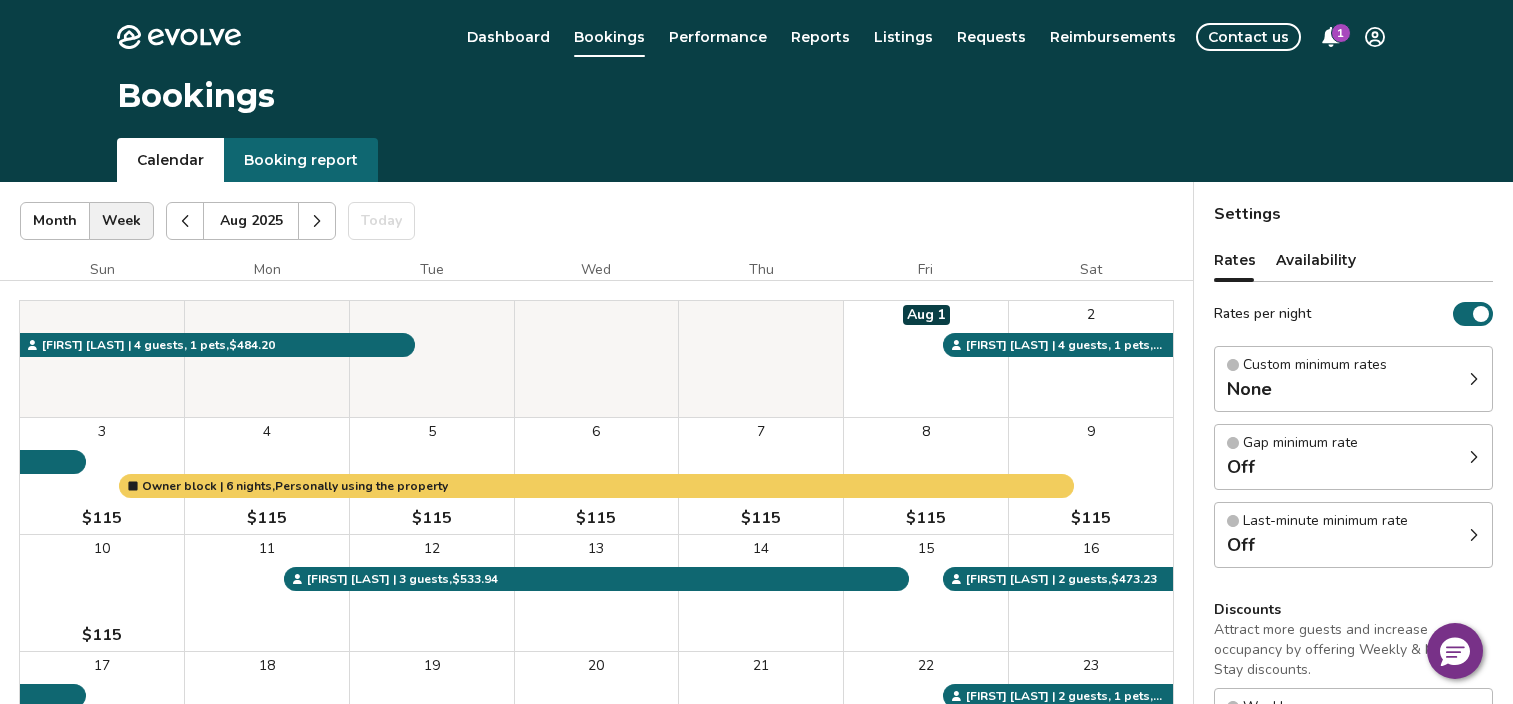 scroll, scrollTop: 0, scrollLeft: 0, axis: both 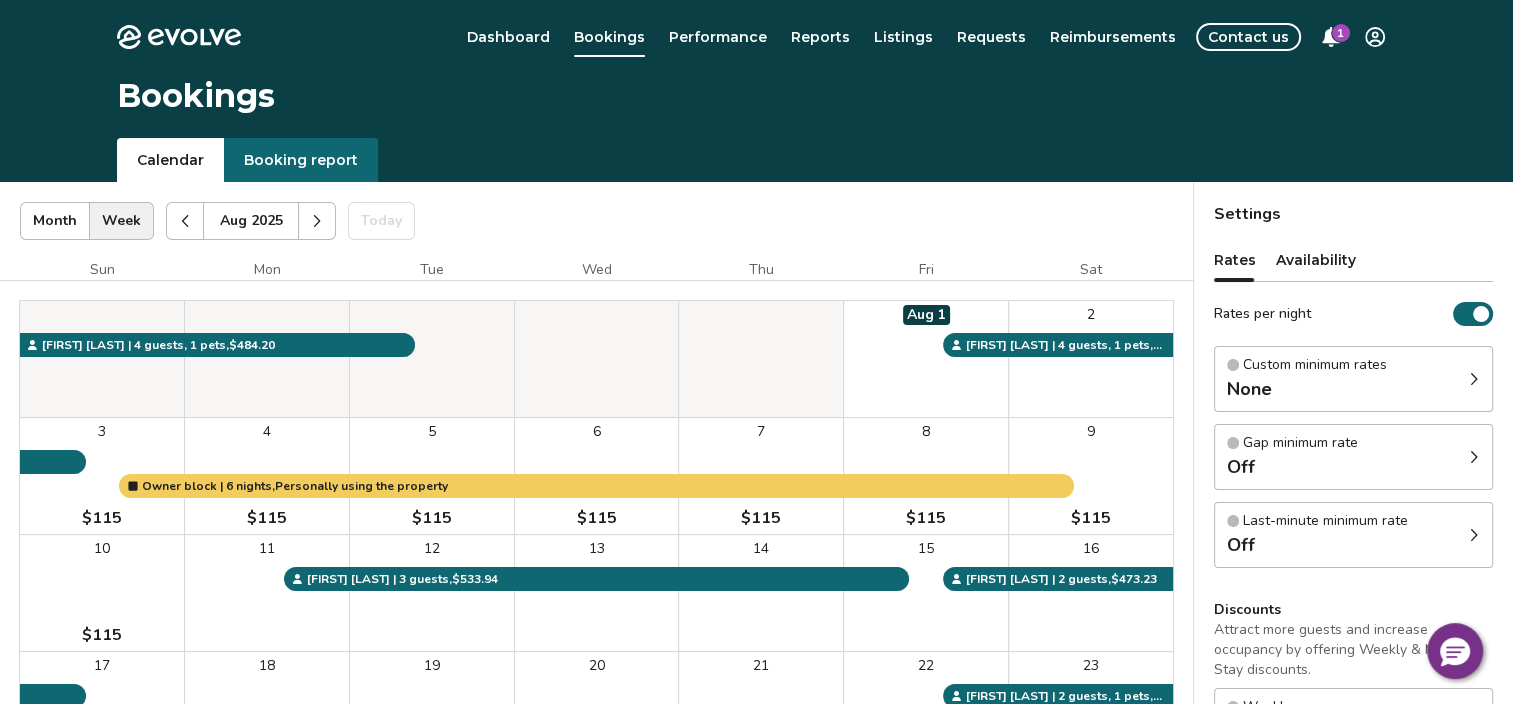 click on "Evolve" 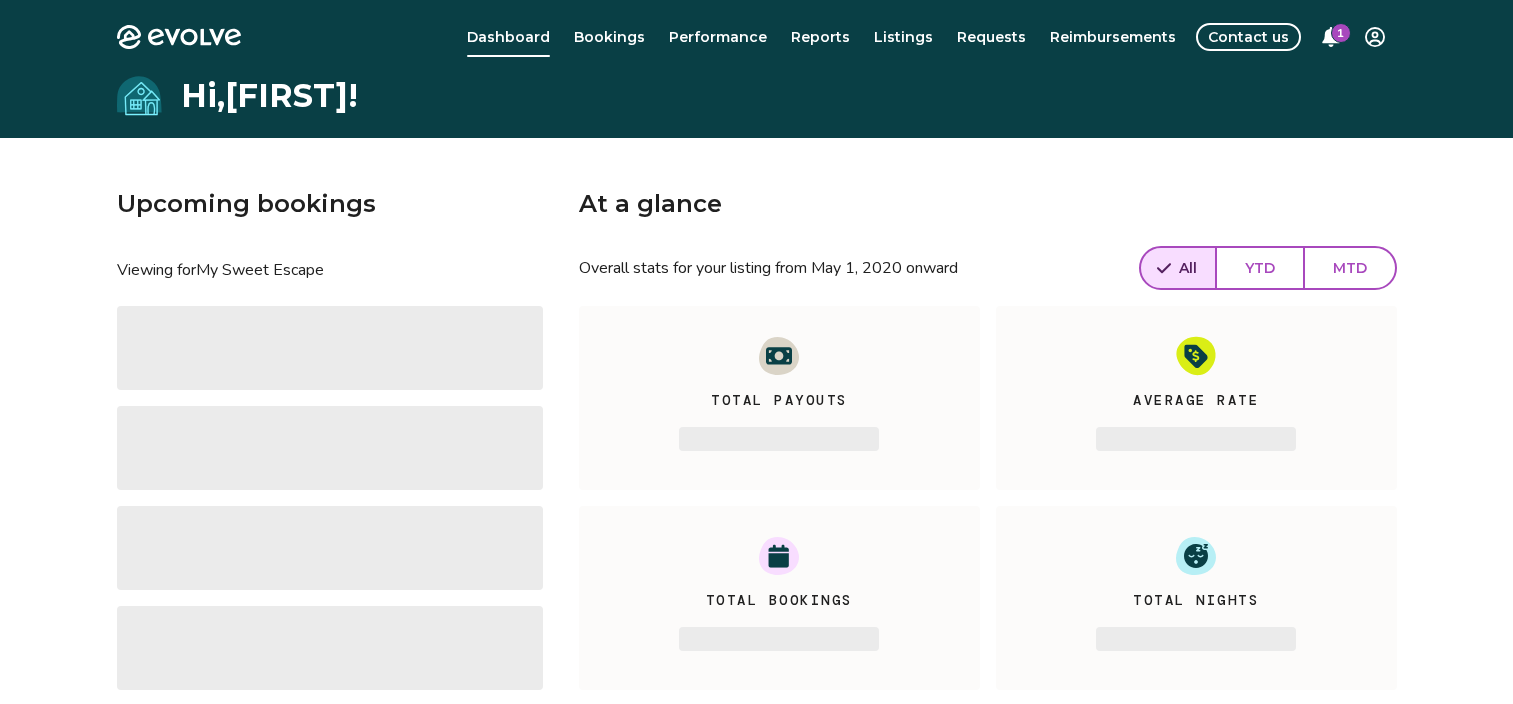 scroll, scrollTop: 0, scrollLeft: 0, axis: both 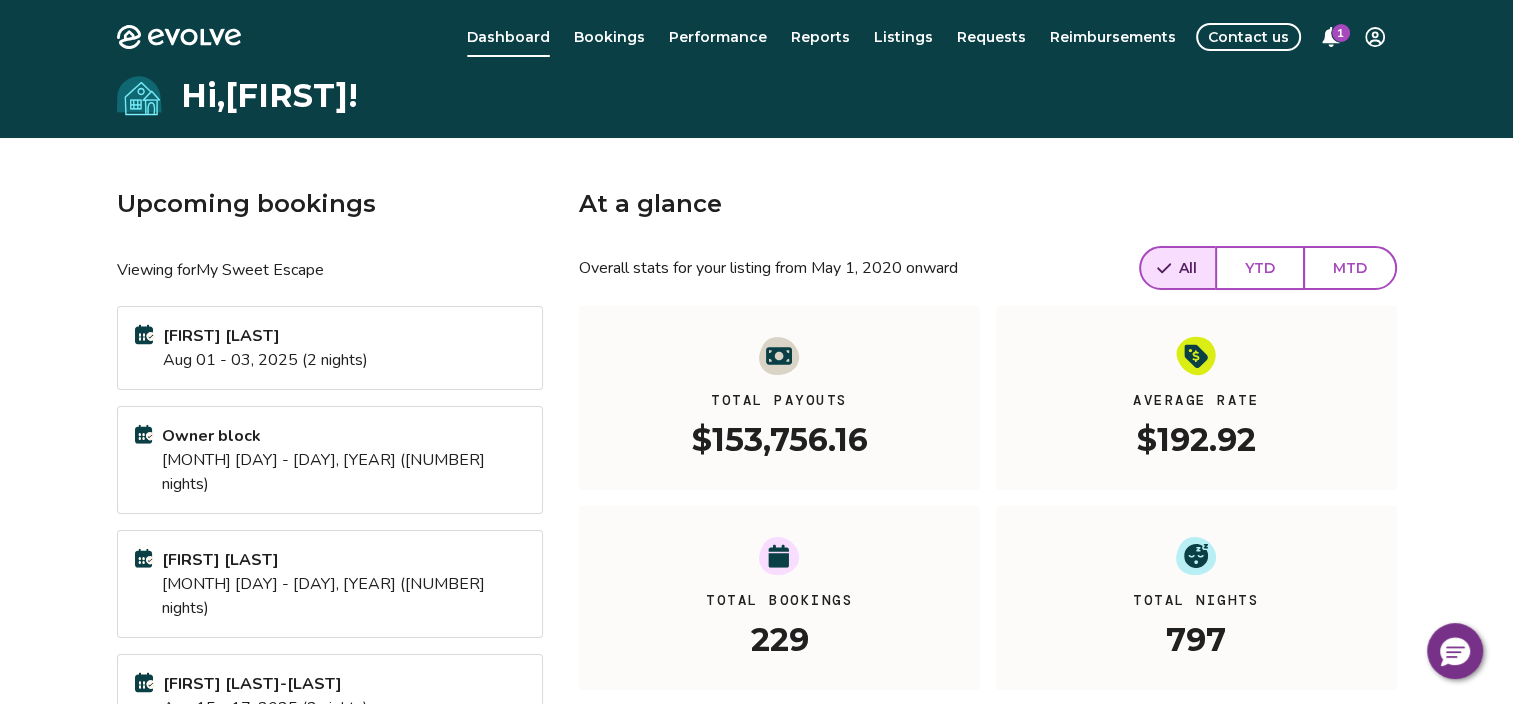 click on "1" at bounding box center (1341, 33) 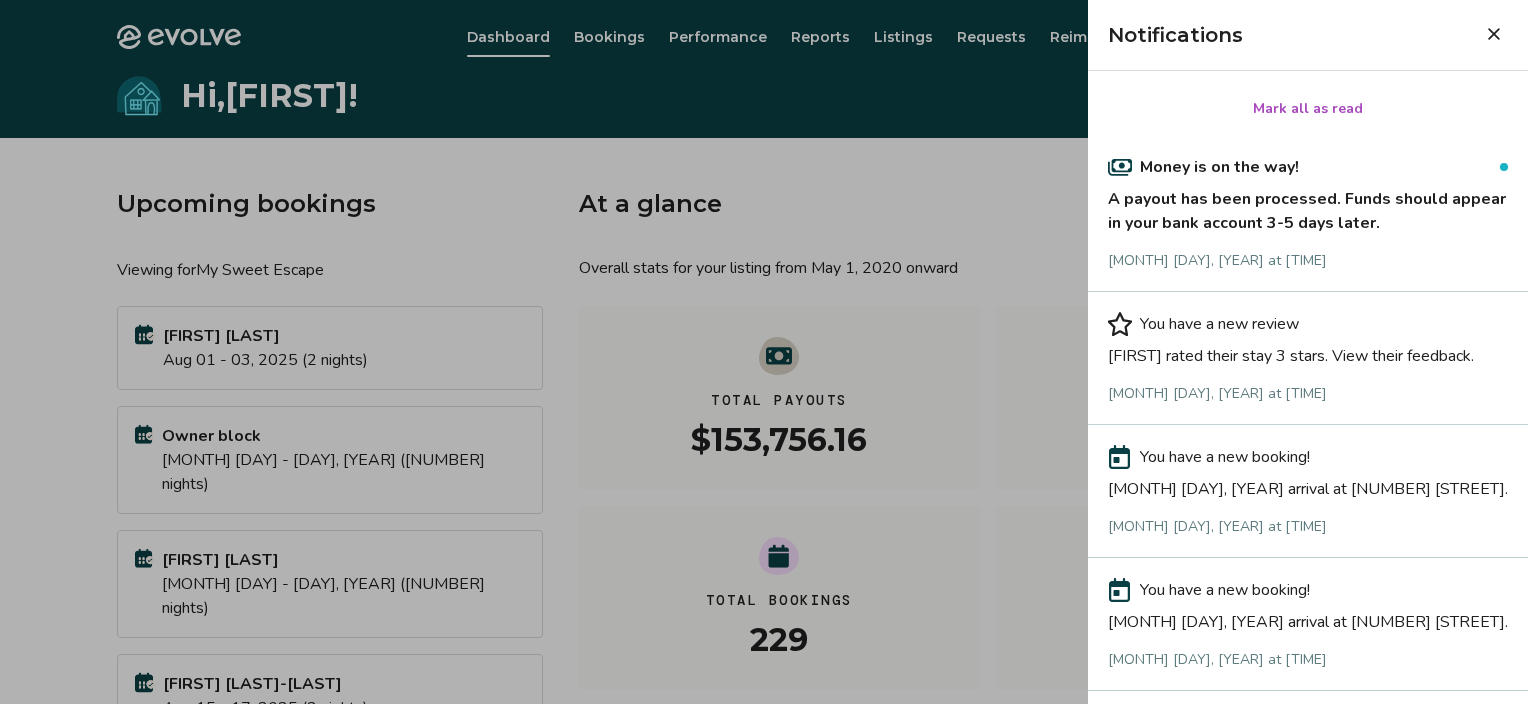 click on "A payout has been processed. Funds should appear in your bank account 3-5 days later." at bounding box center [1308, 207] 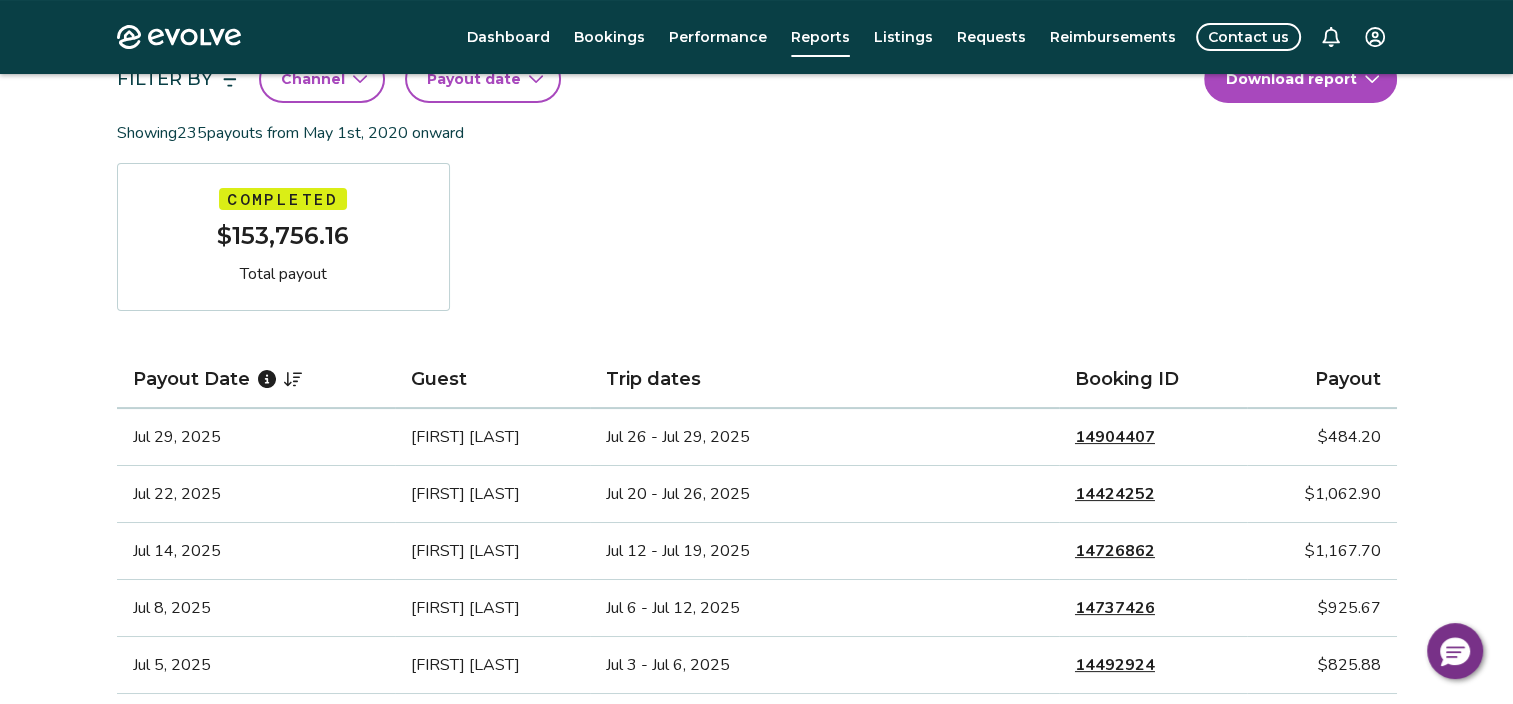 scroll, scrollTop: 0, scrollLeft: 0, axis: both 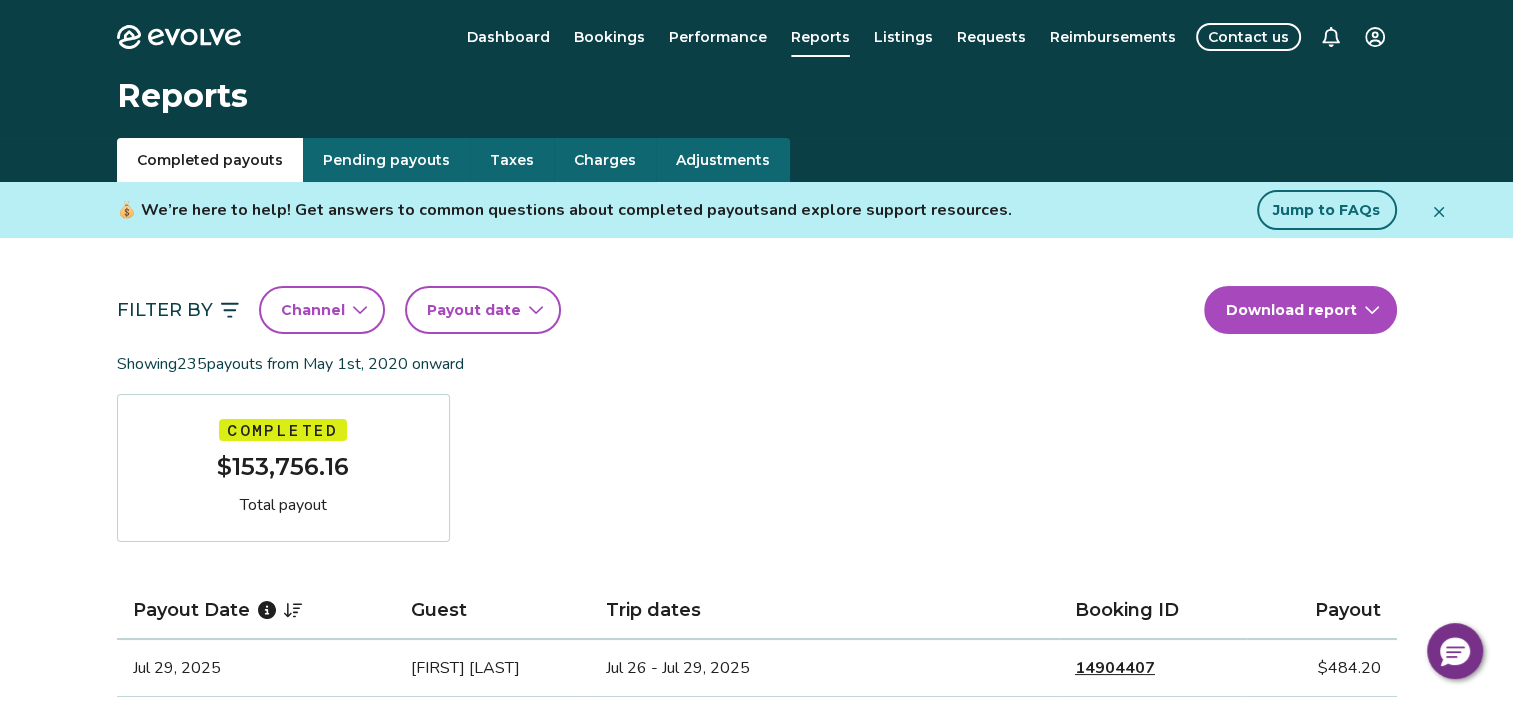 click on "Pending payouts" at bounding box center [386, 160] 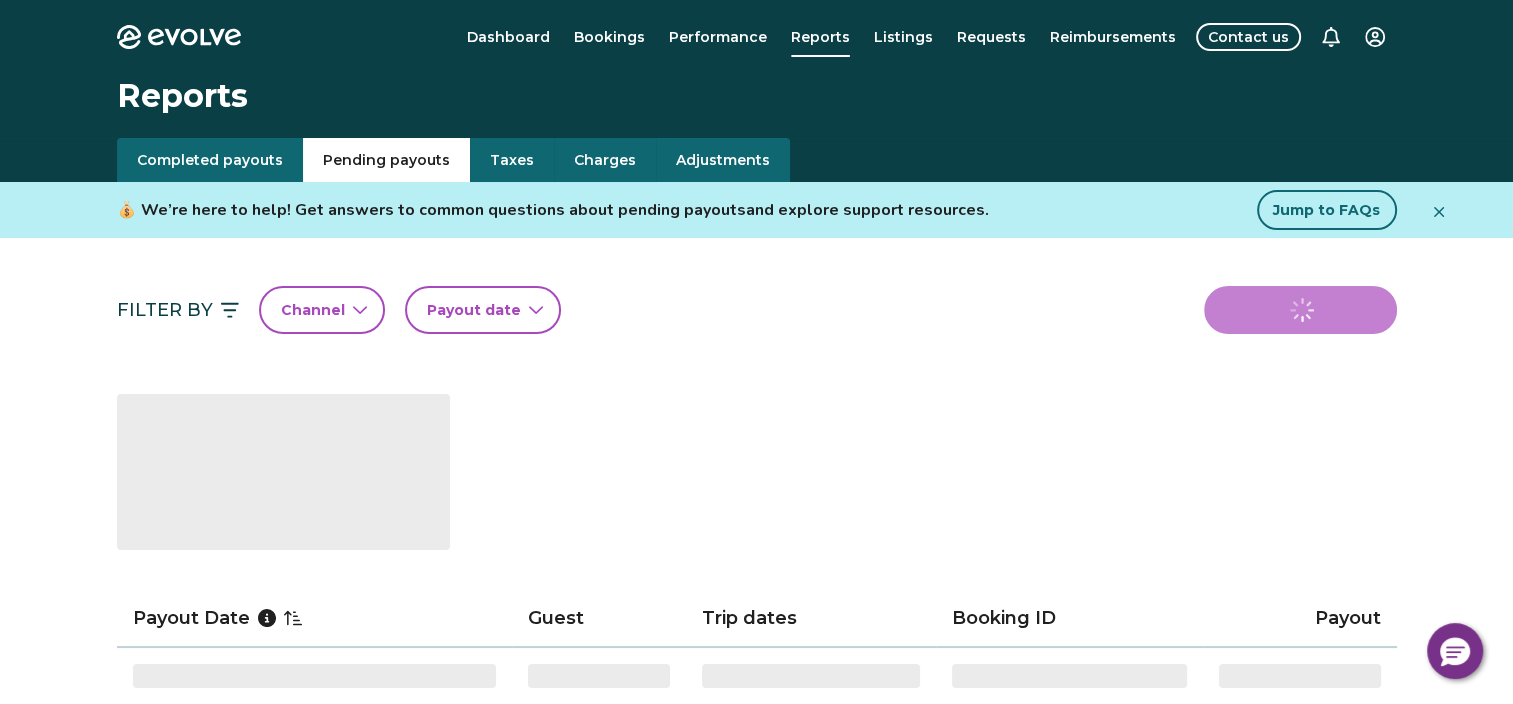 click on "Taxes" at bounding box center [512, 160] 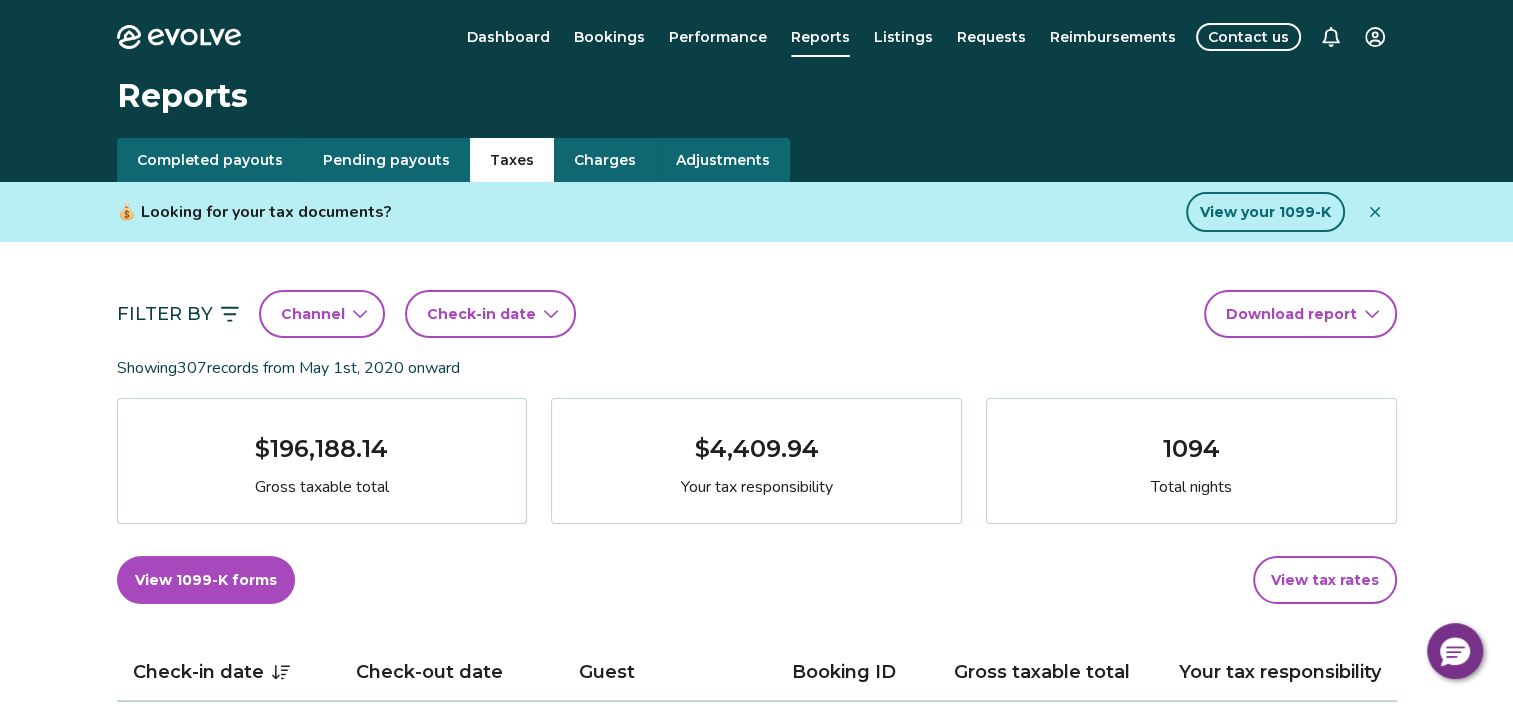 click on "Pending payouts" at bounding box center (386, 160) 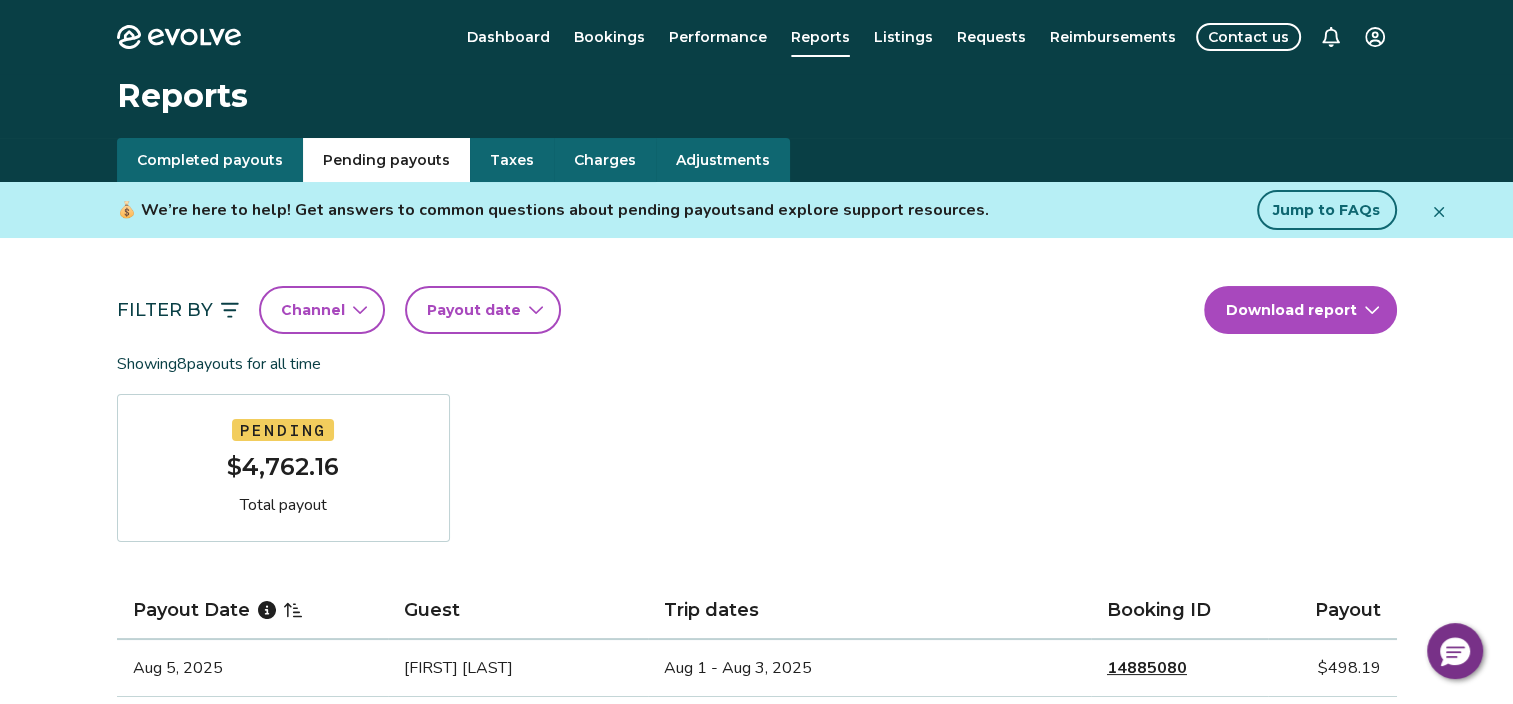 click on "Completed payouts" at bounding box center [210, 160] 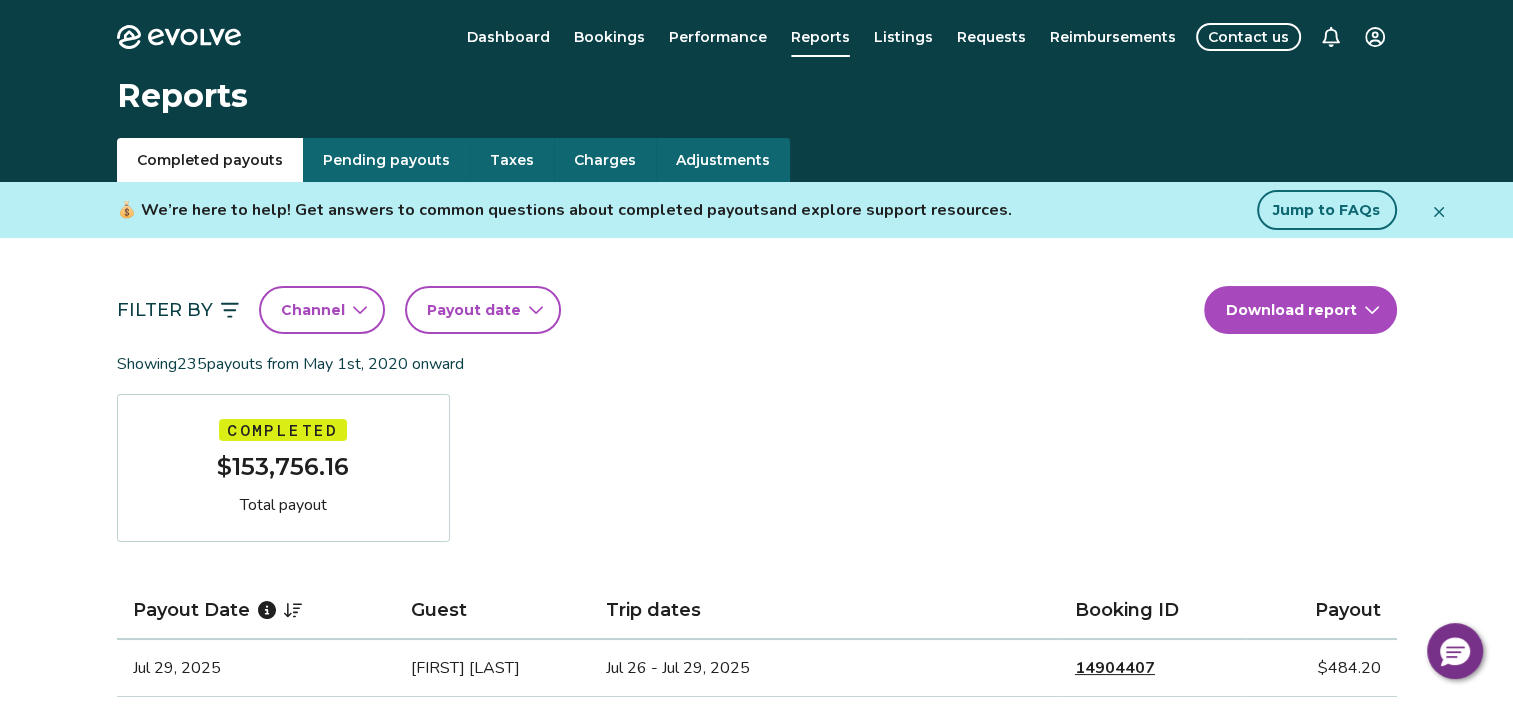 click 